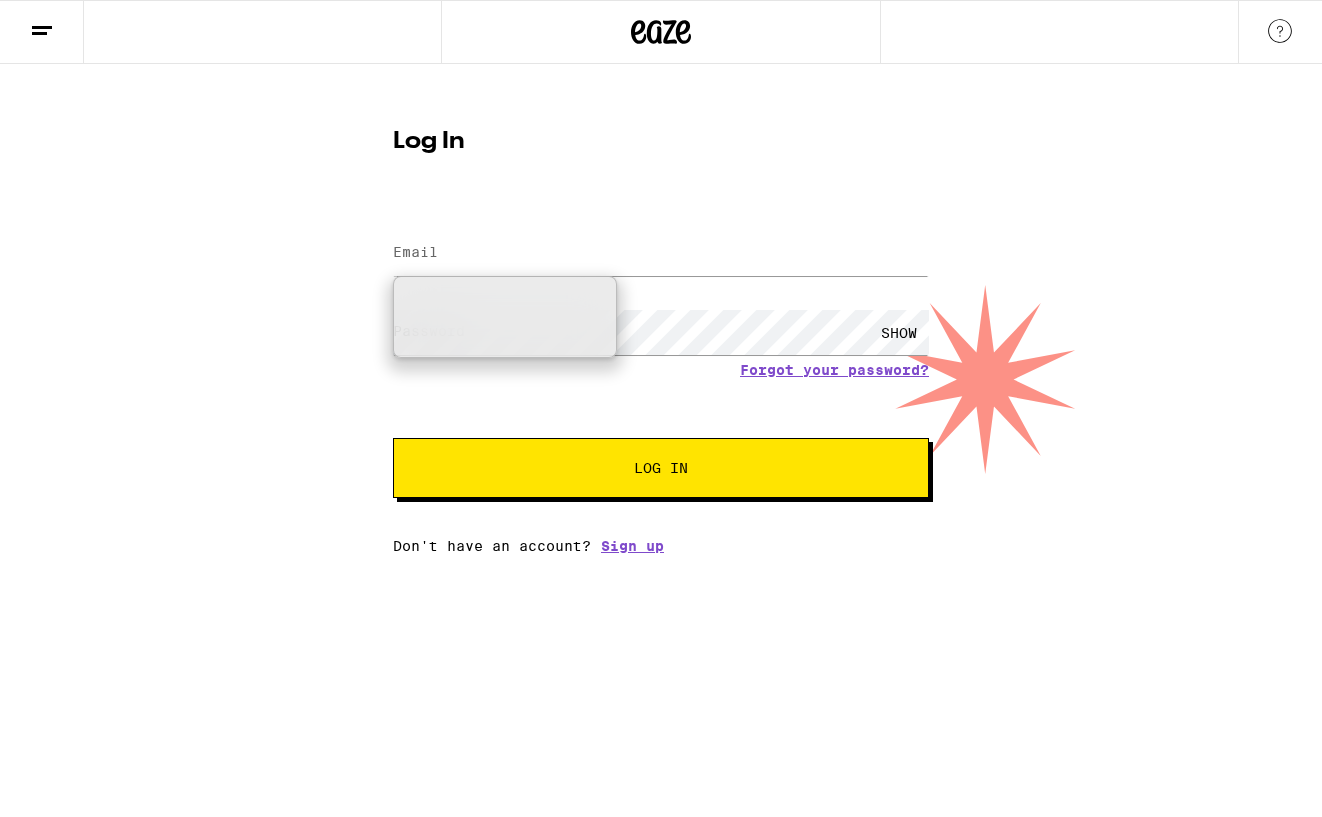 scroll, scrollTop: 0, scrollLeft: 0, axis: both 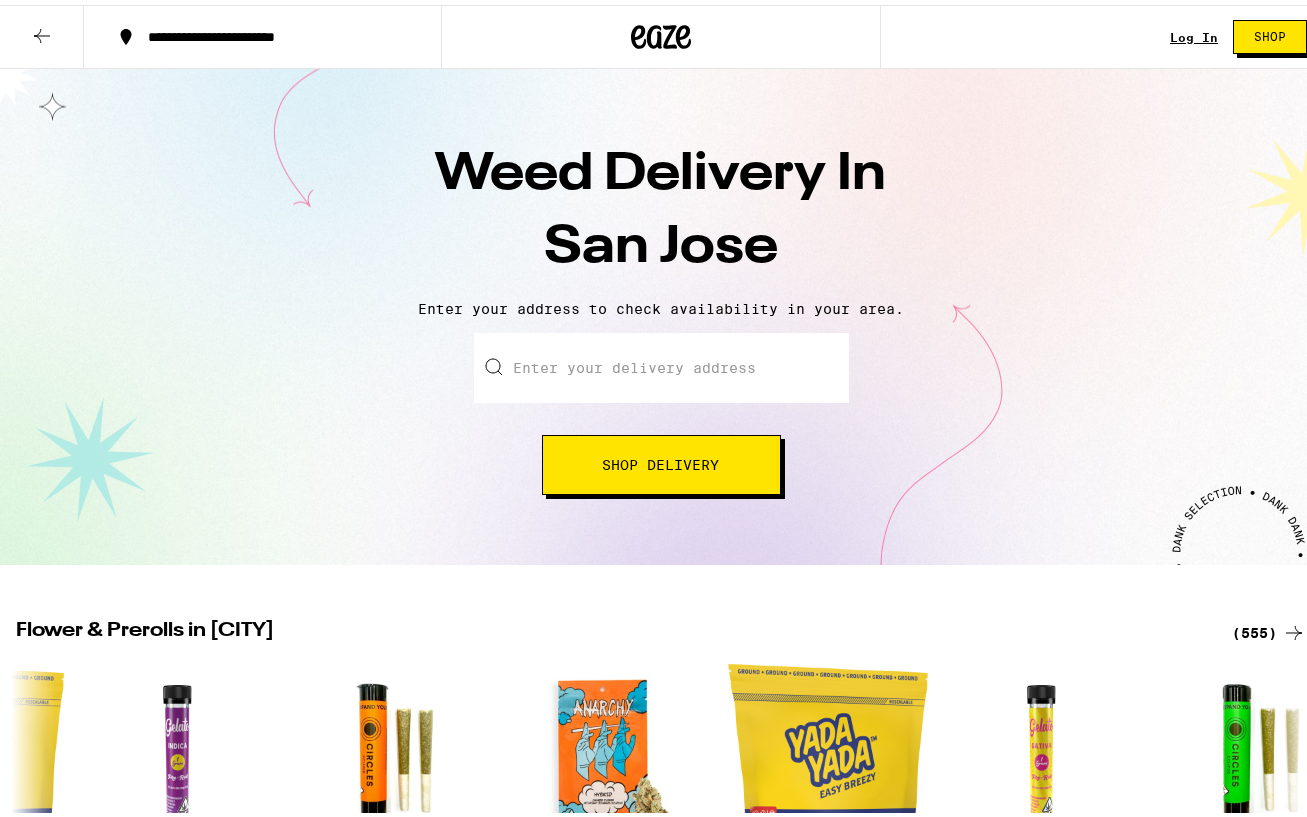 drag, startPoint x: 1169, startPoint y: 203, endPoint x: 1205, endPoint y: 79, distance: 129.1201 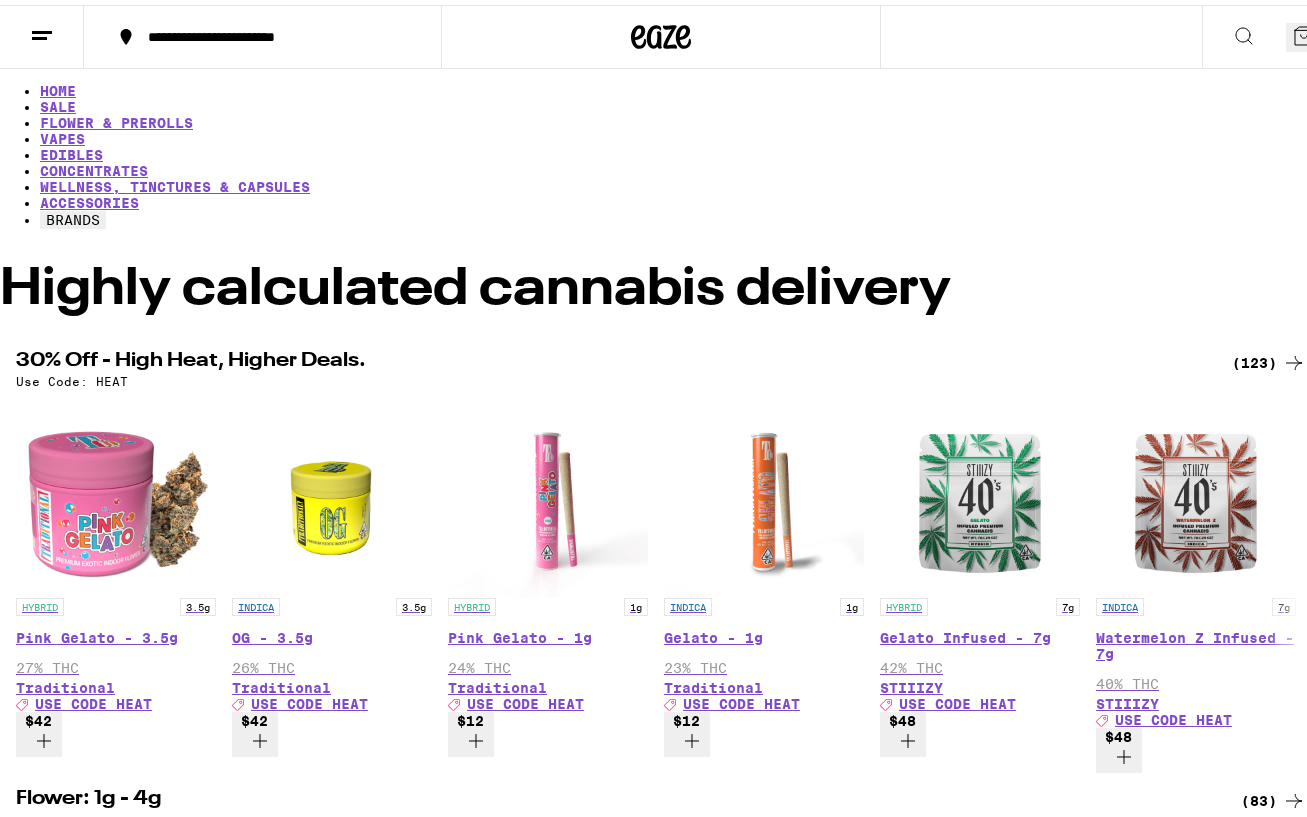 scroll, scrollTop: 0, scrollLeft: 0, axis: both 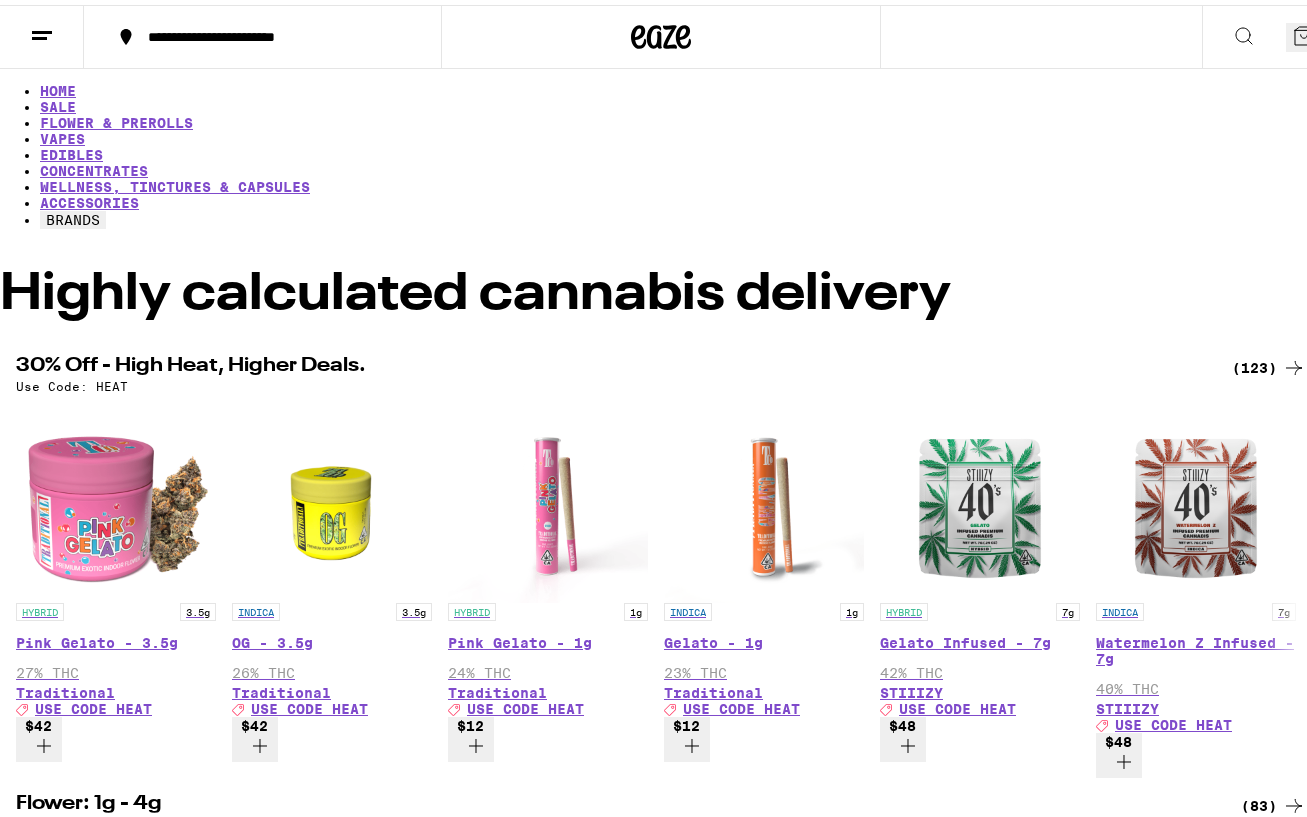 click on "**********" at bounding box center [273, 32] 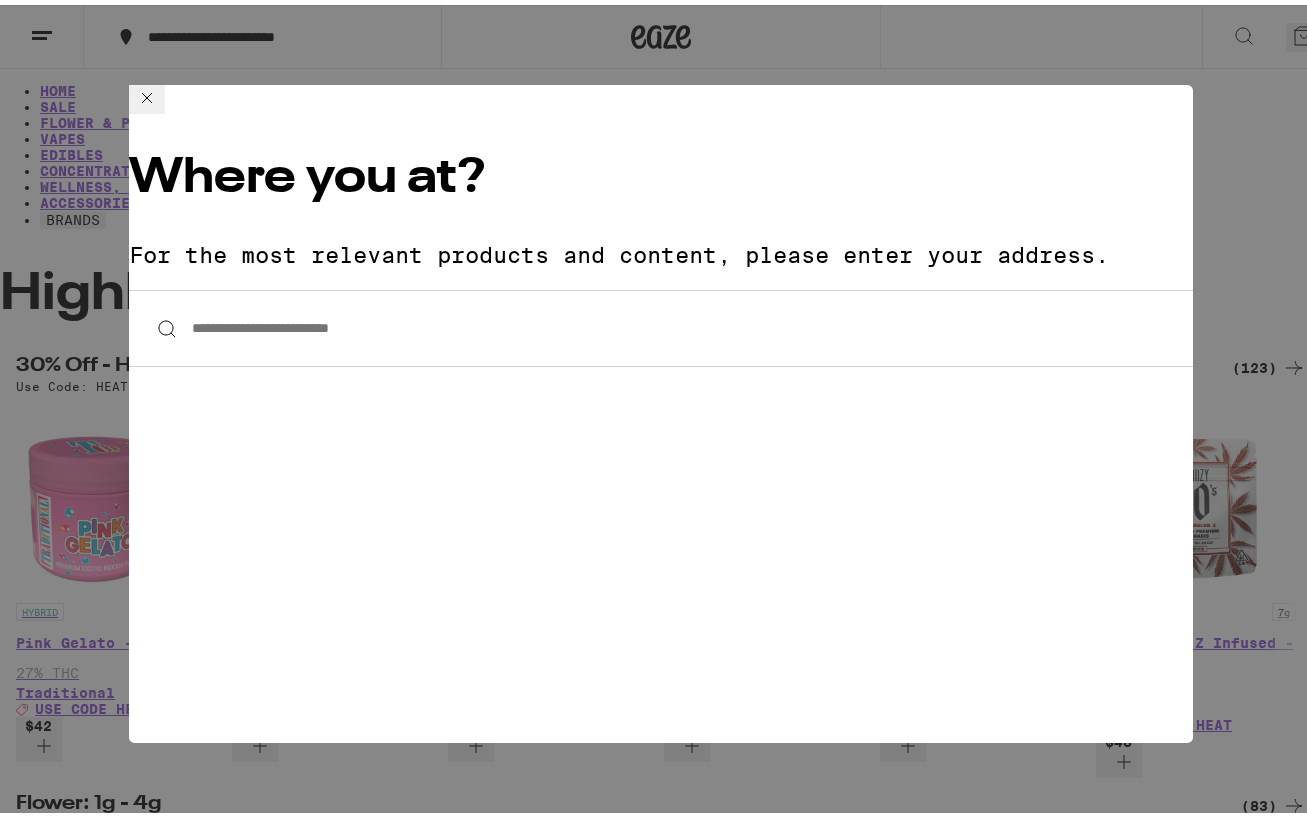 click on "**********" at bounding box center (661, 323) 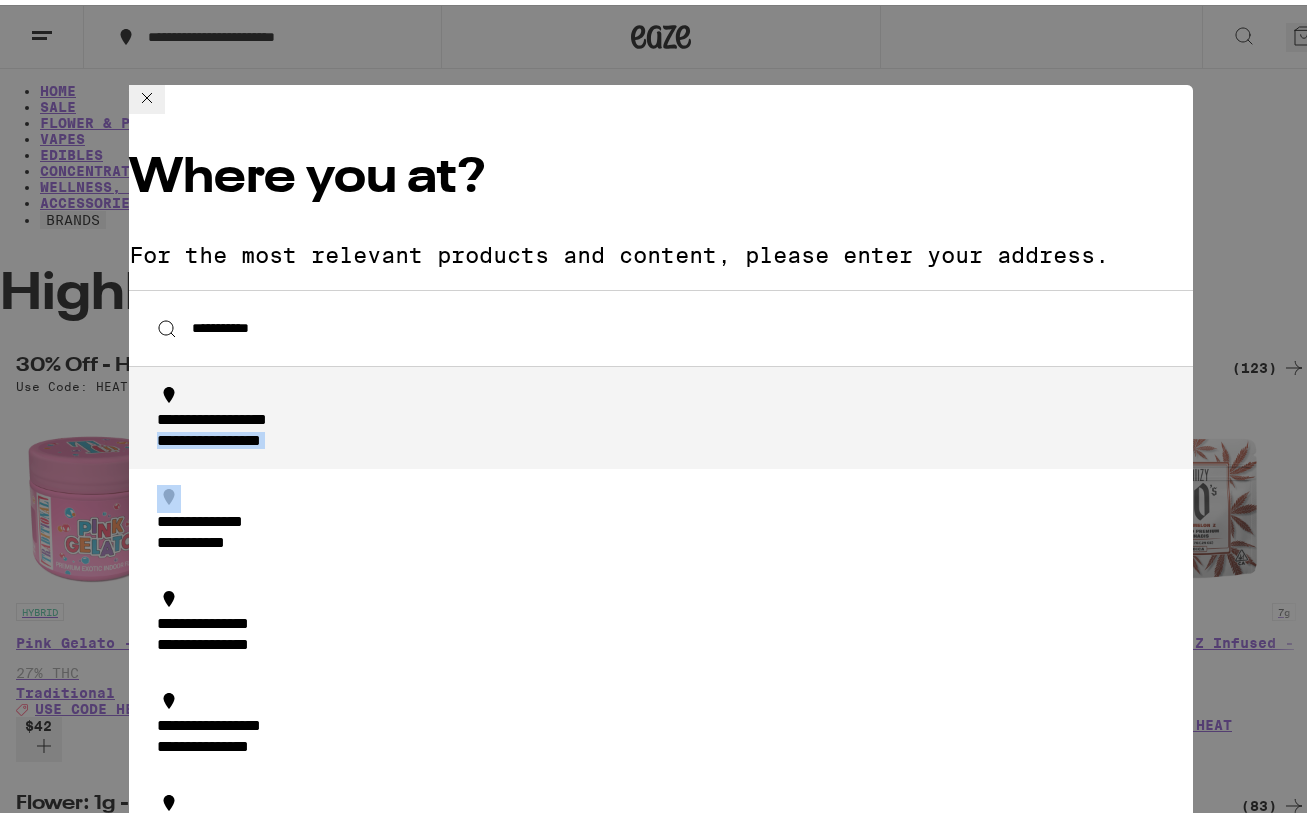 drag, startPoint x: 365, startPoint y: 360, endPoint x: 368, endPoint y: 312, distance: 48.09366 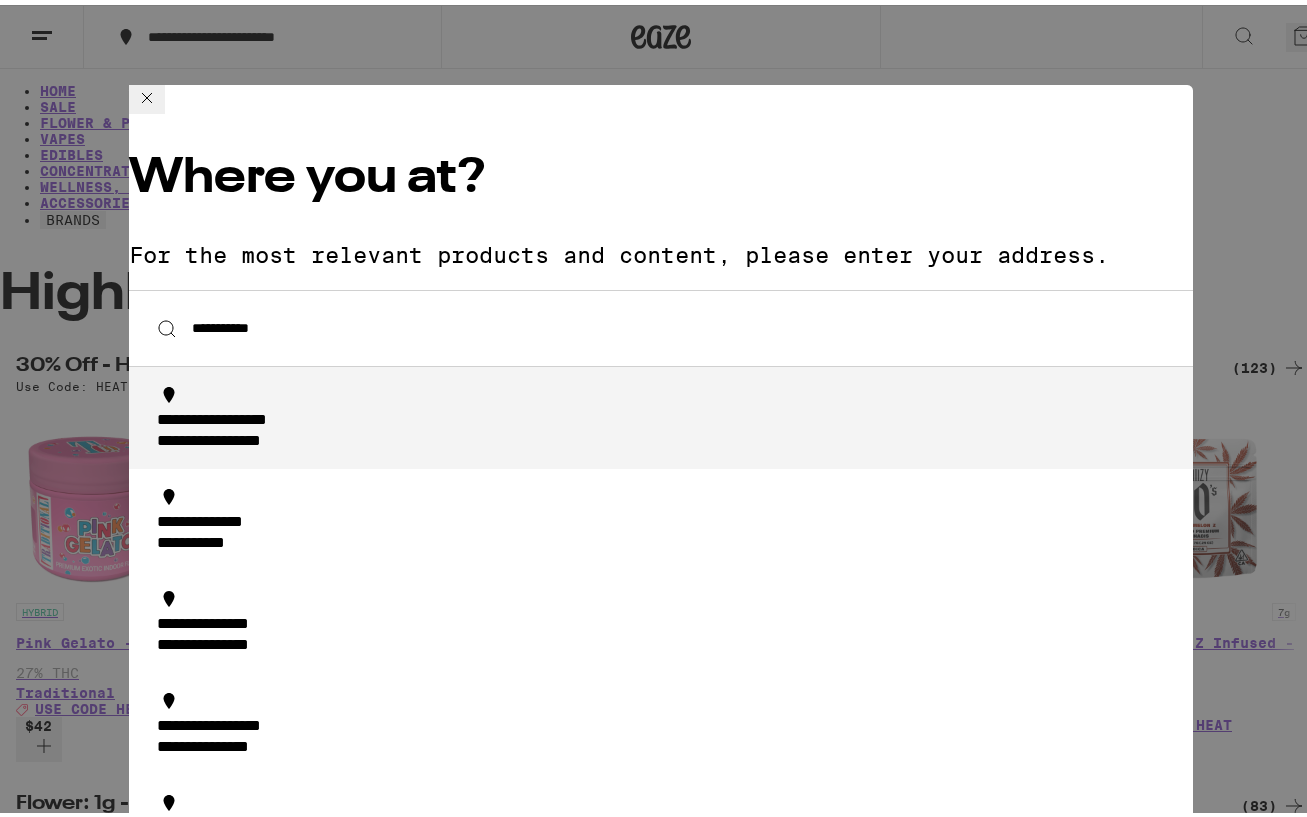 click on "**********" at bounding box center [250, 416] 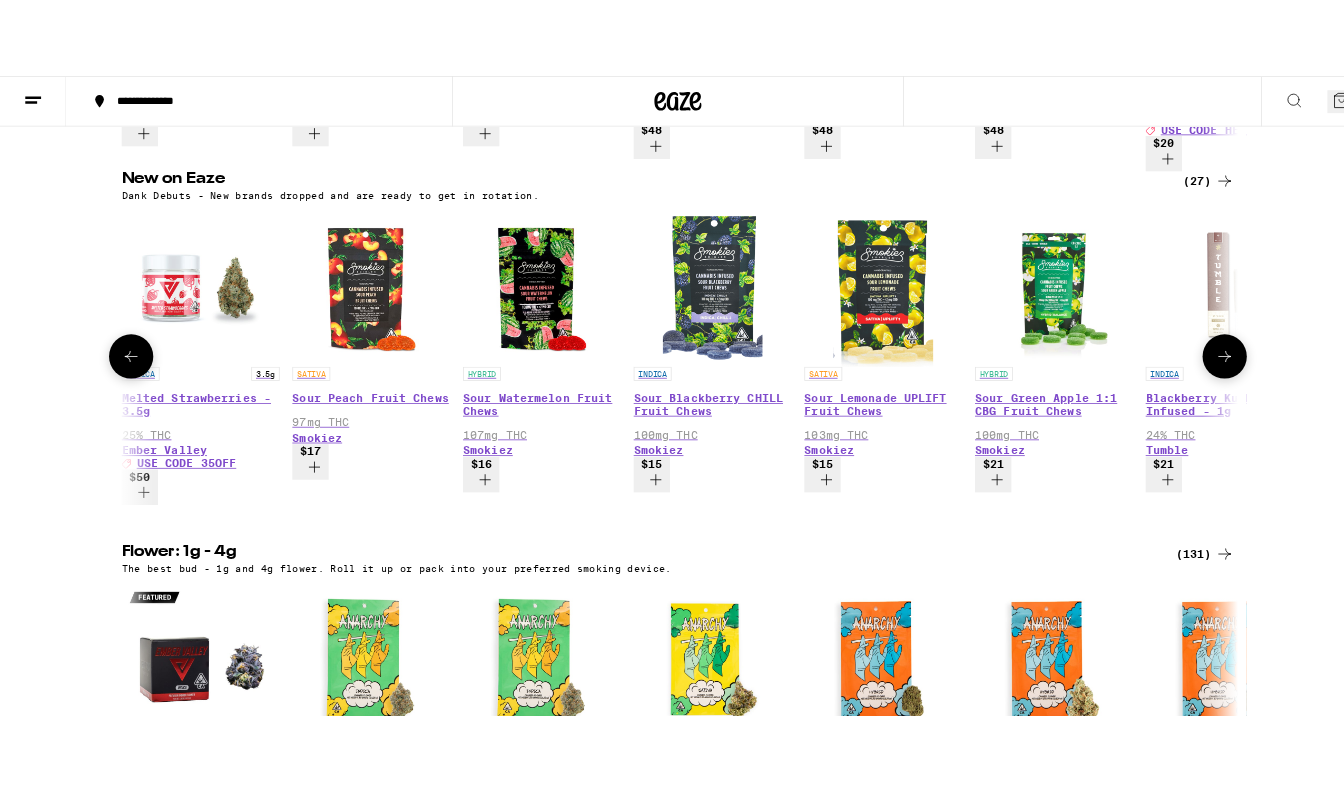 scroll, scrollTop: 0, scrollLeft: 0, axis: both 